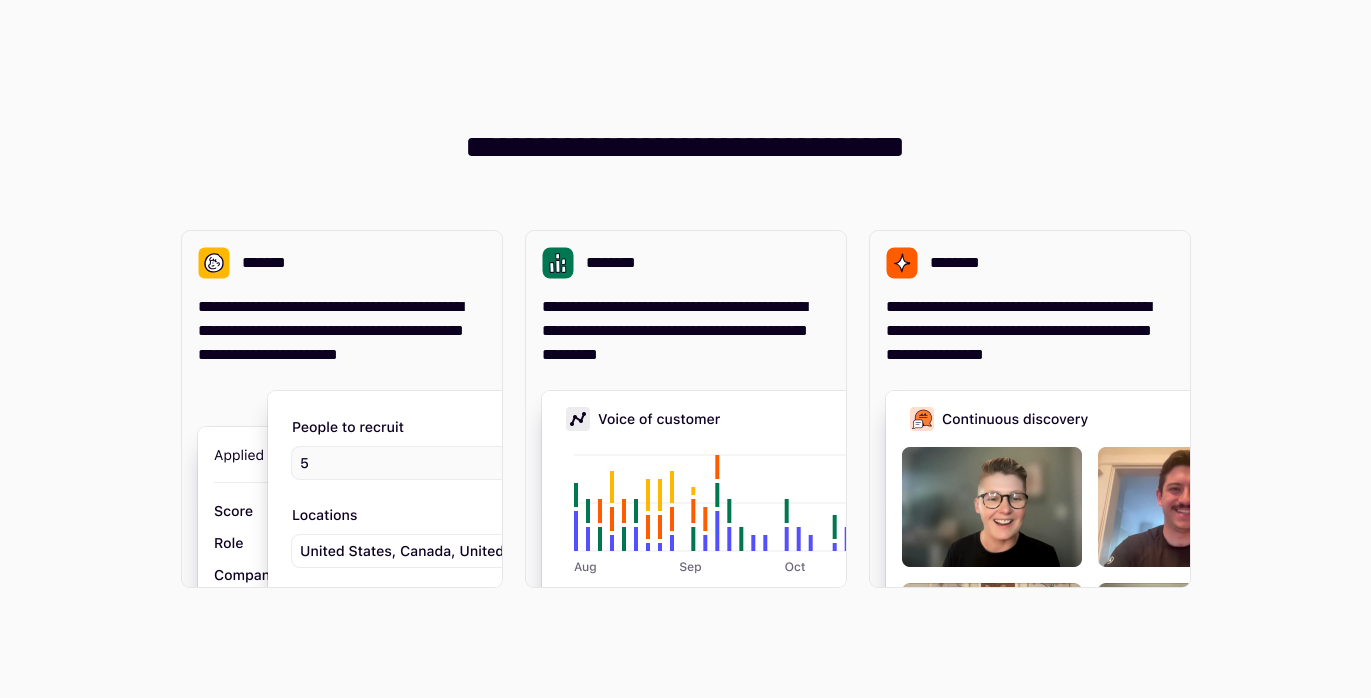 scroll, scrollTop: 0, scrollLeft: 0, axis: both 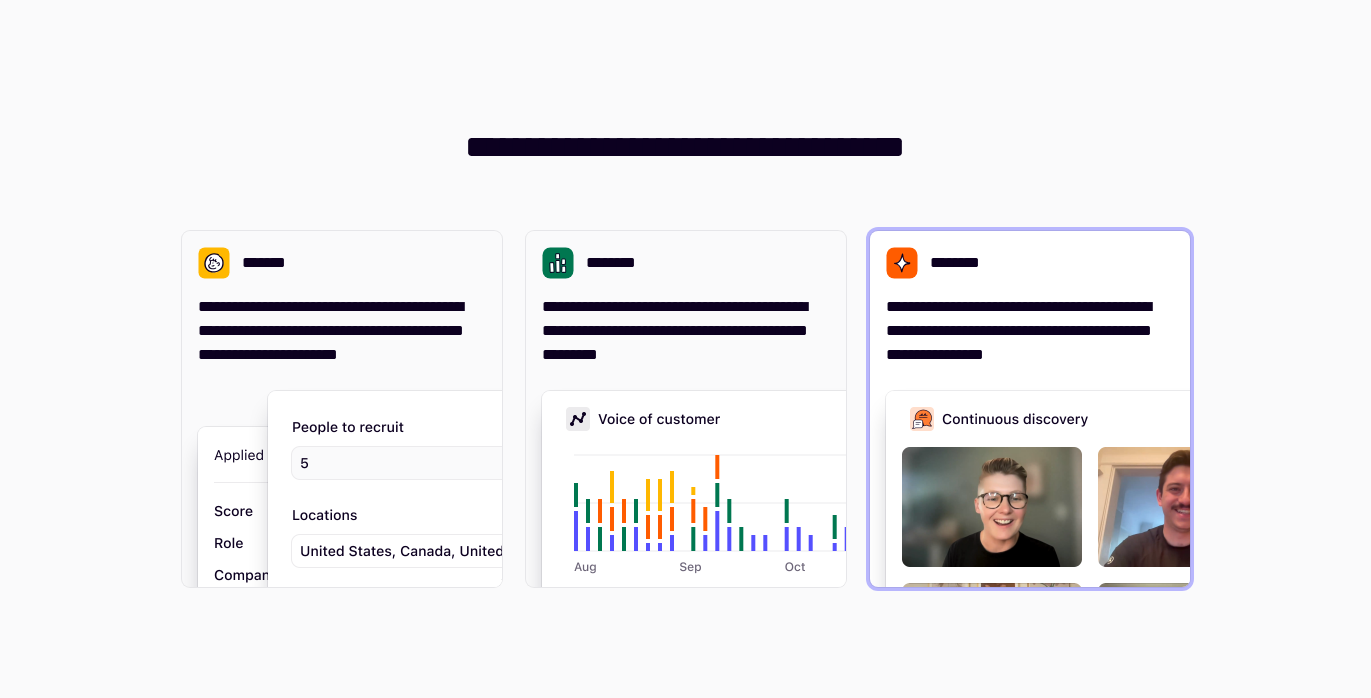 click on "**********" at bounding box center [1030, 331] 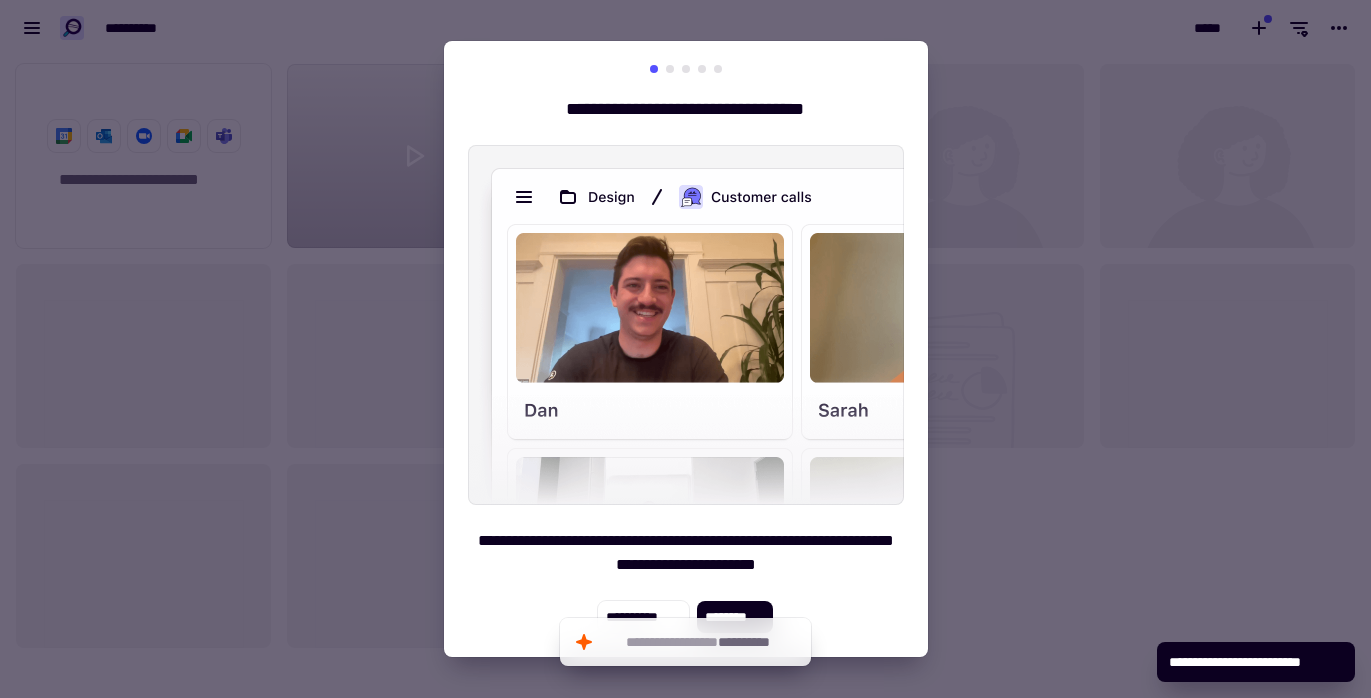 scroll, scrollTop: 1, scrollLeft: 1, axis: both 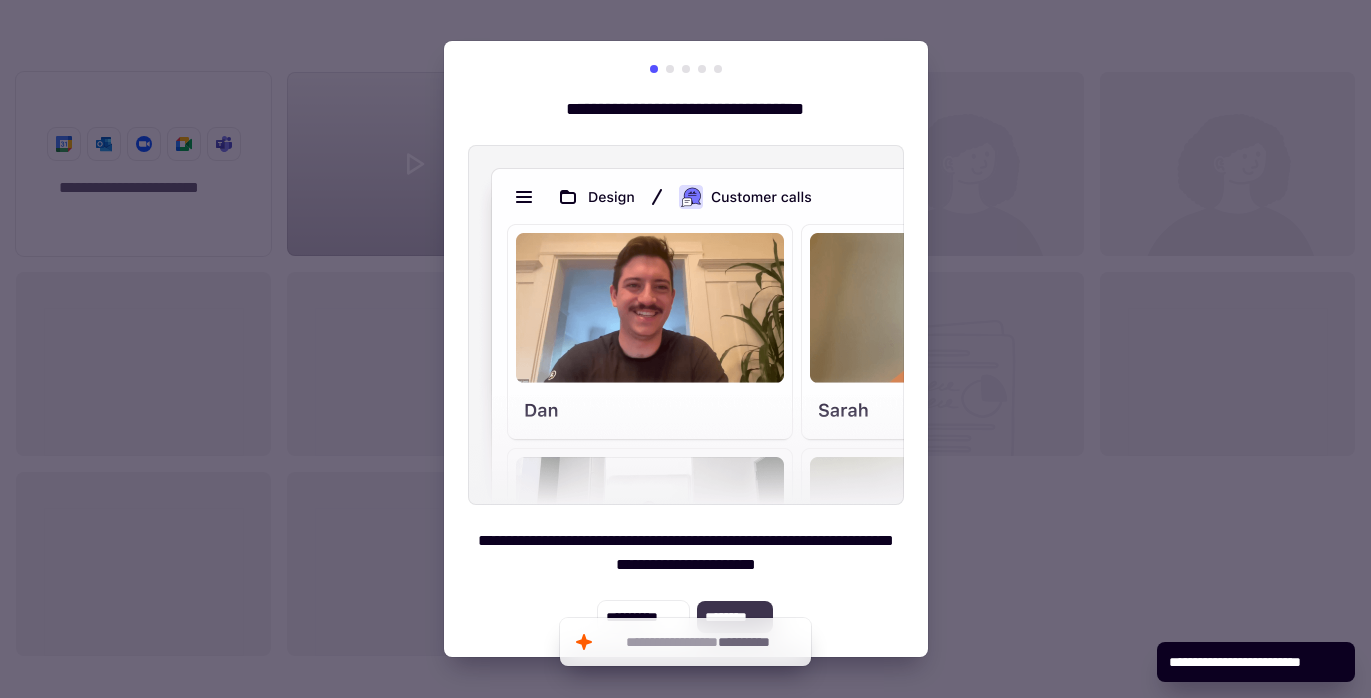 click on "********" 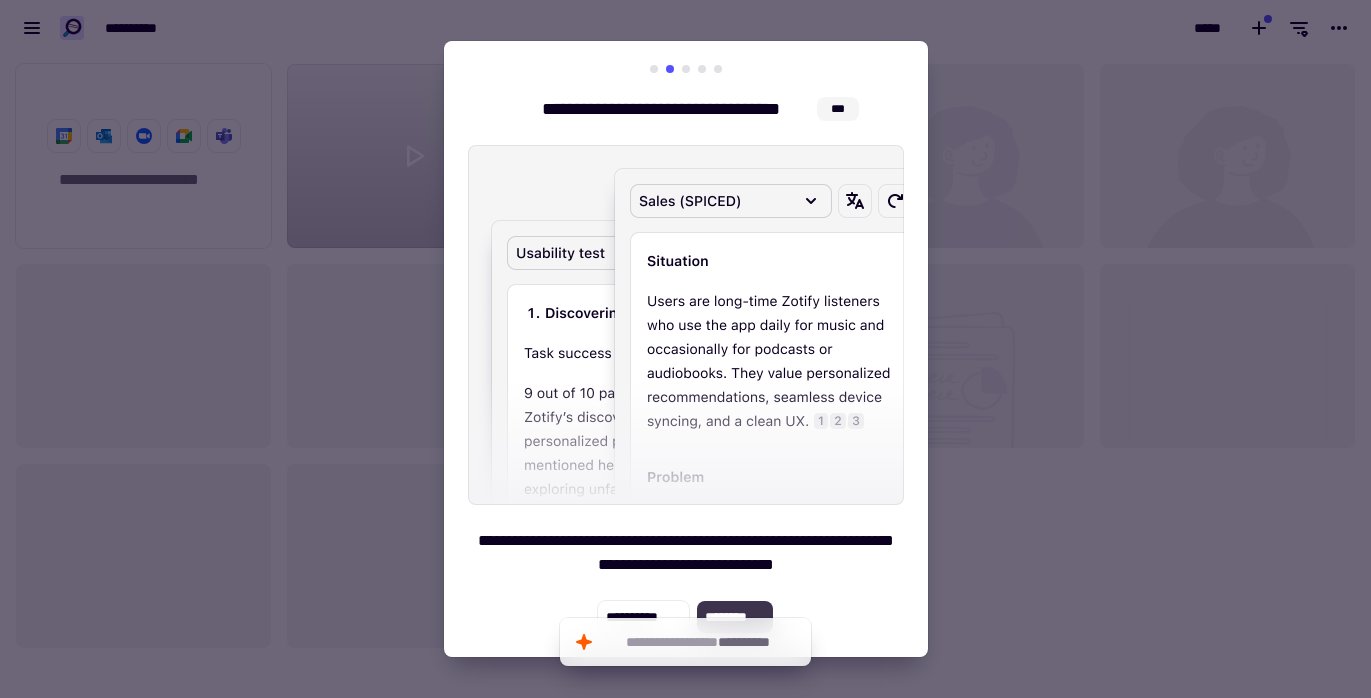 click on "********" 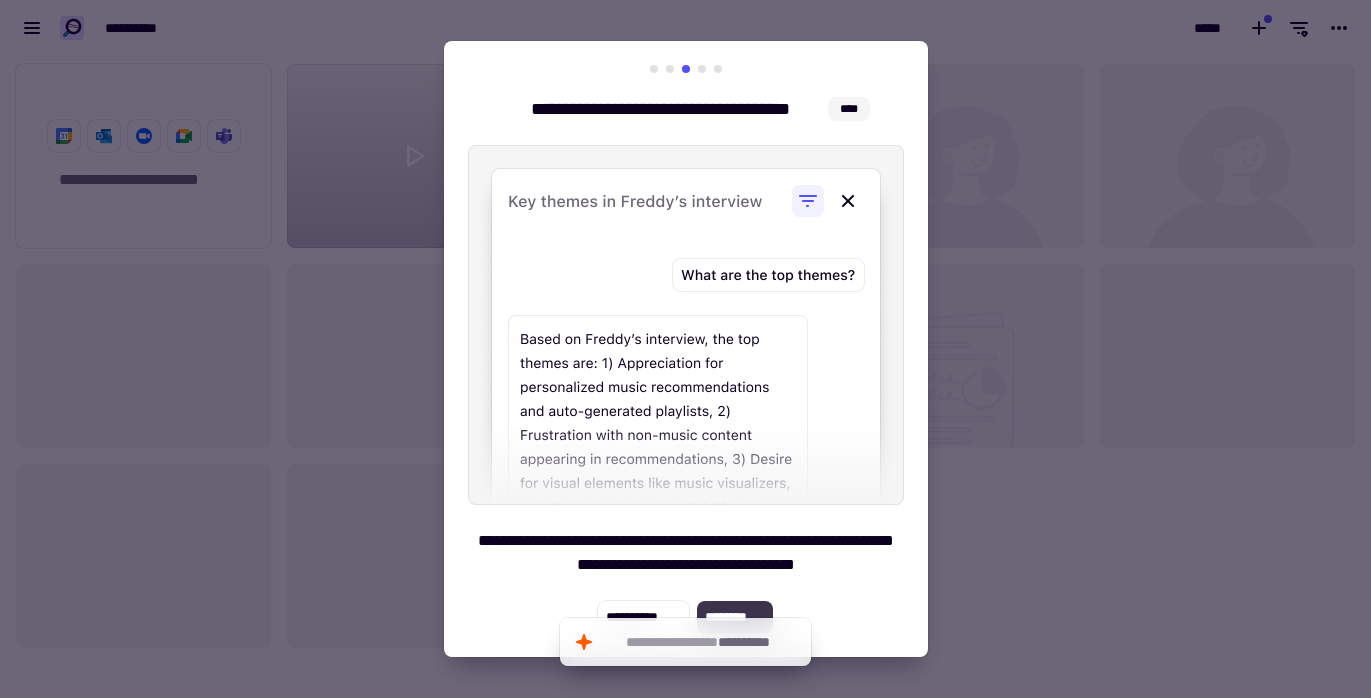 click on "********" 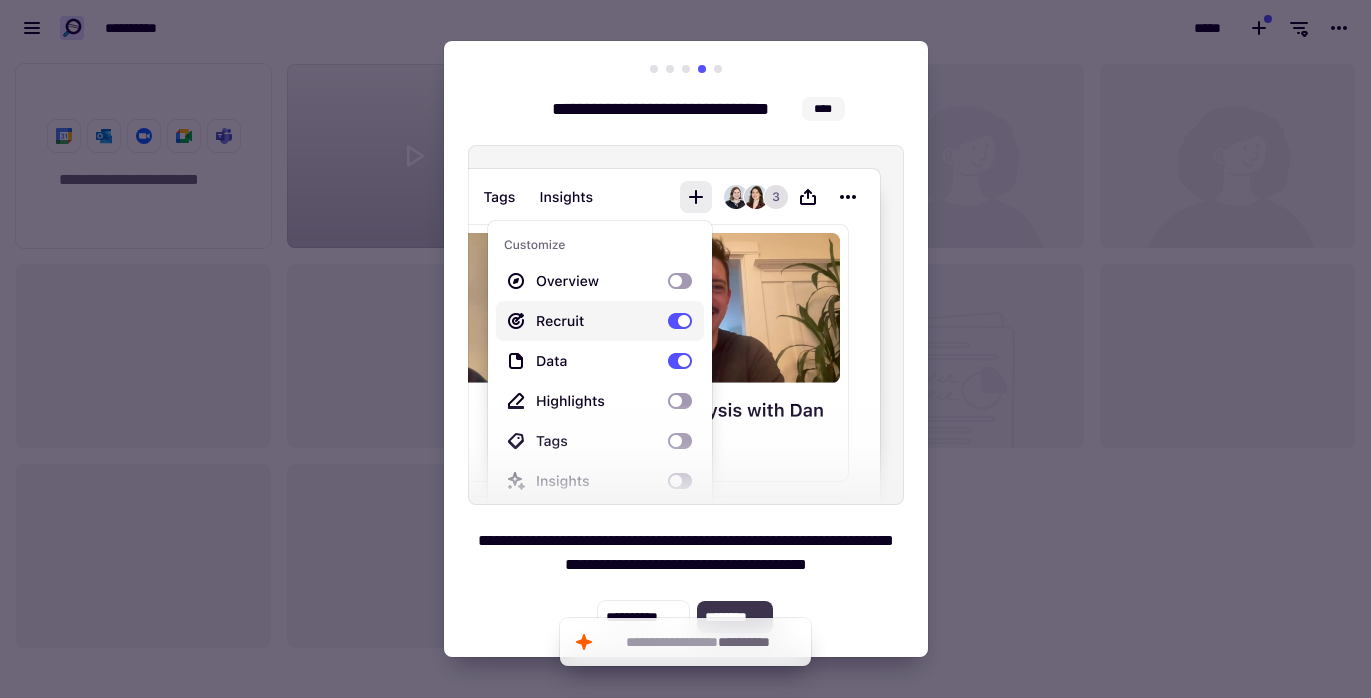 click on "********" 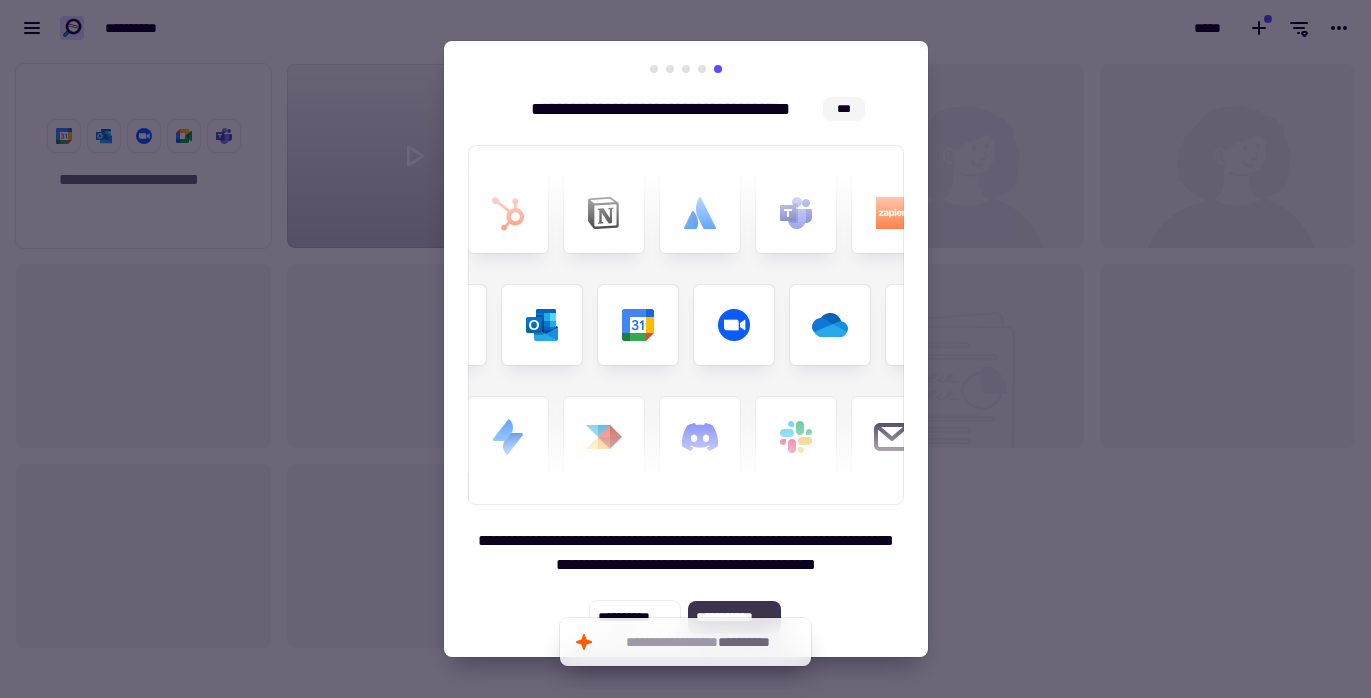 click on "**********" 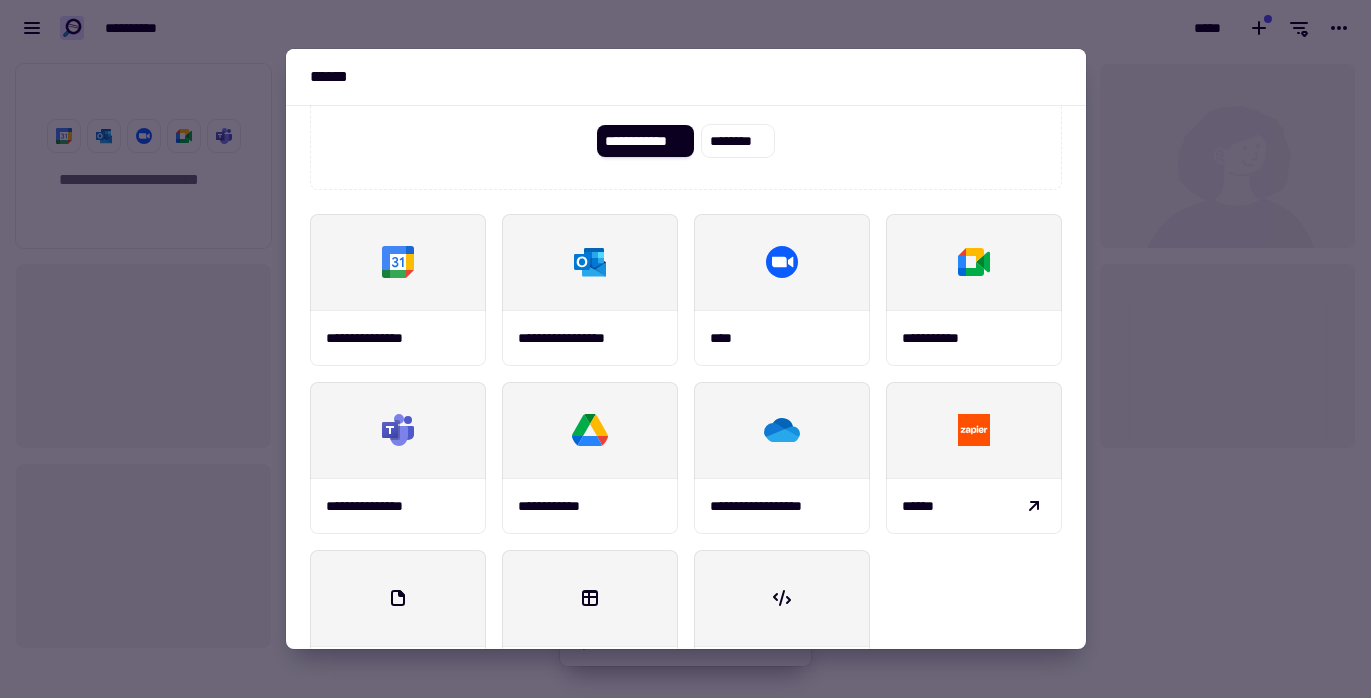 scroll, scrollTop: 130, scrollLeft: 0, axis: vertical 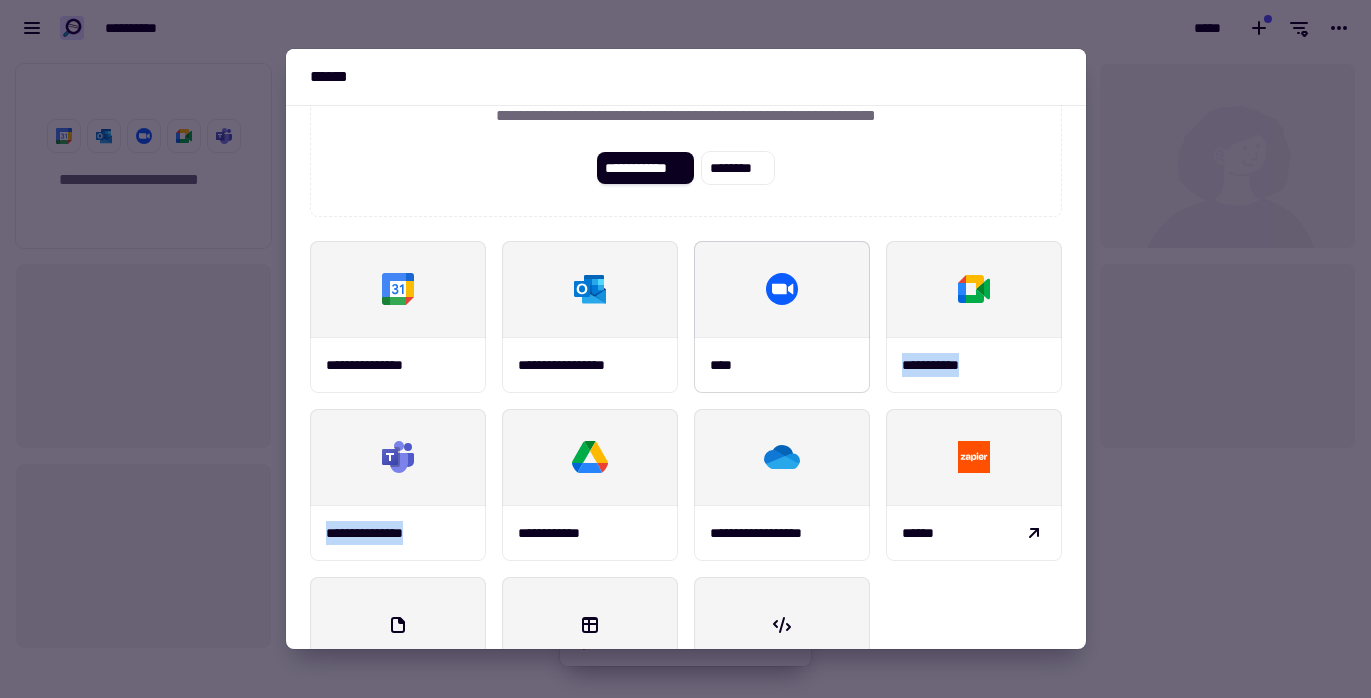 drag, startPoint x: 594, startPoint y: 466, endPoint x: 712, endPoint y: 385, distance: 143.12582 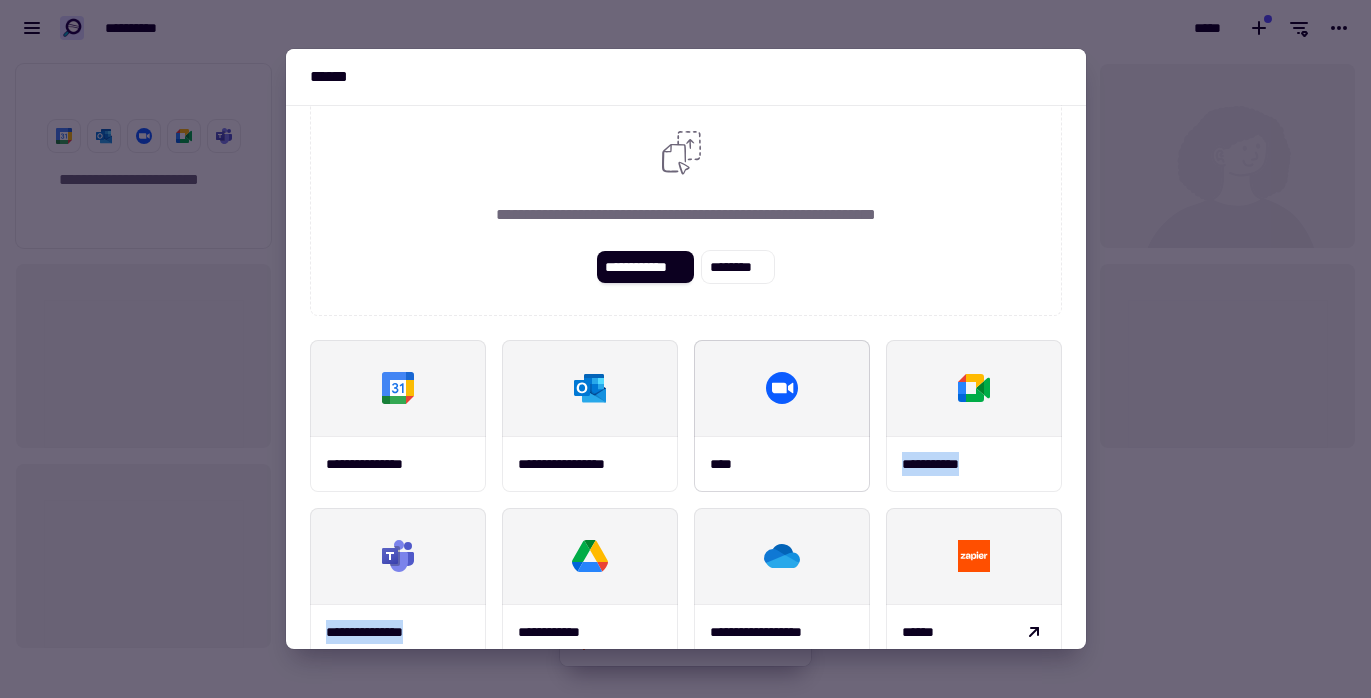 scroll, scrollTop: 2, scrollLeft: 0, axis: vertical 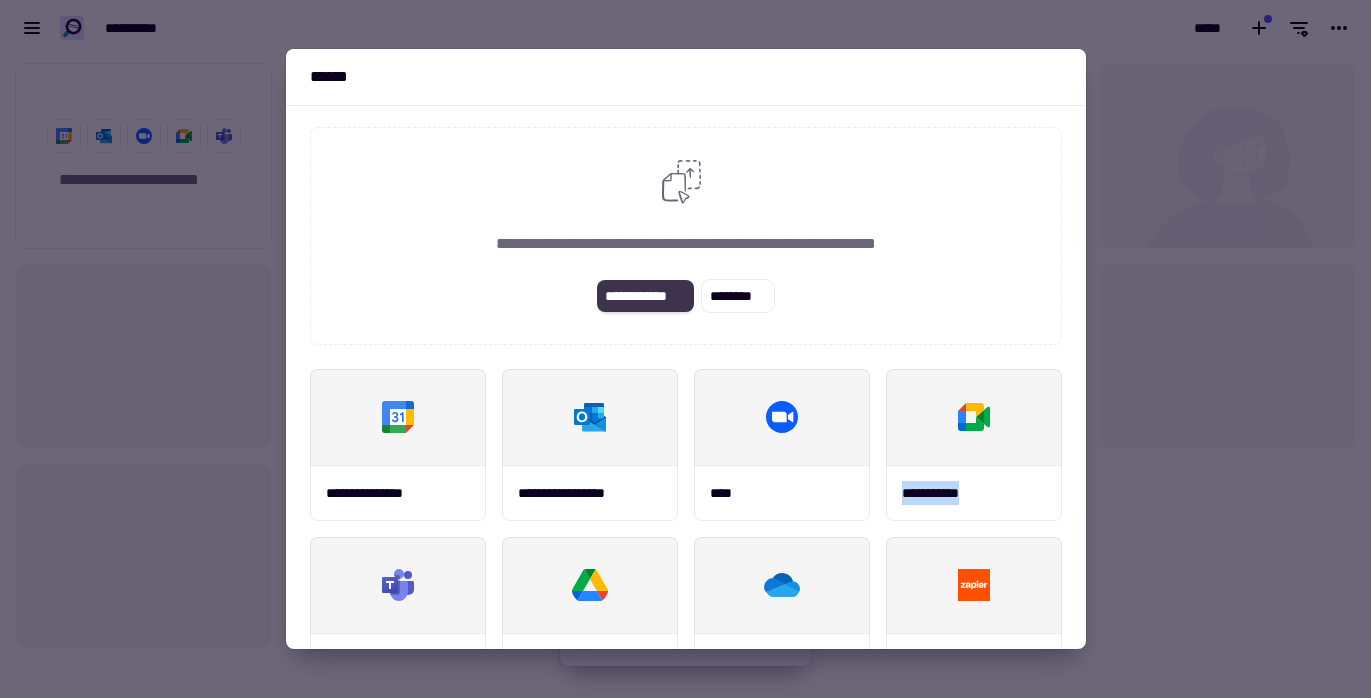 click on "**********" 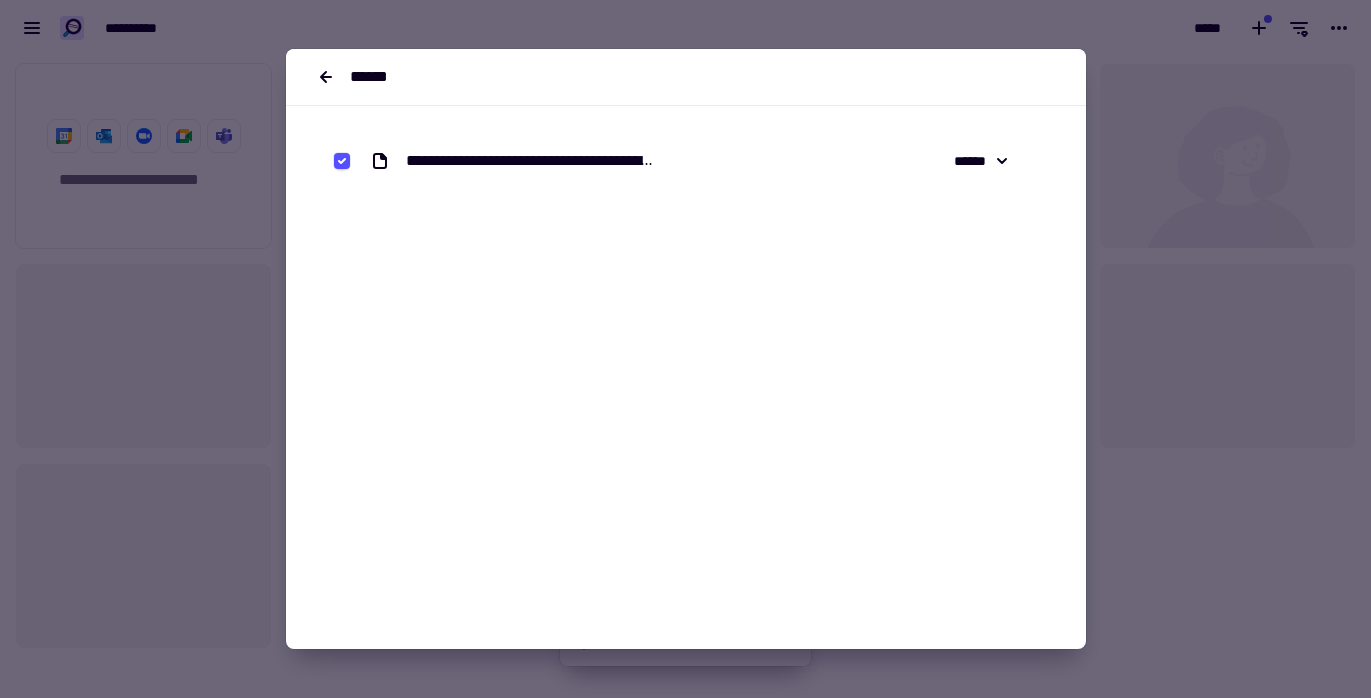 scroll, scrollTop: 0, scrollLeft: 0, axis: both 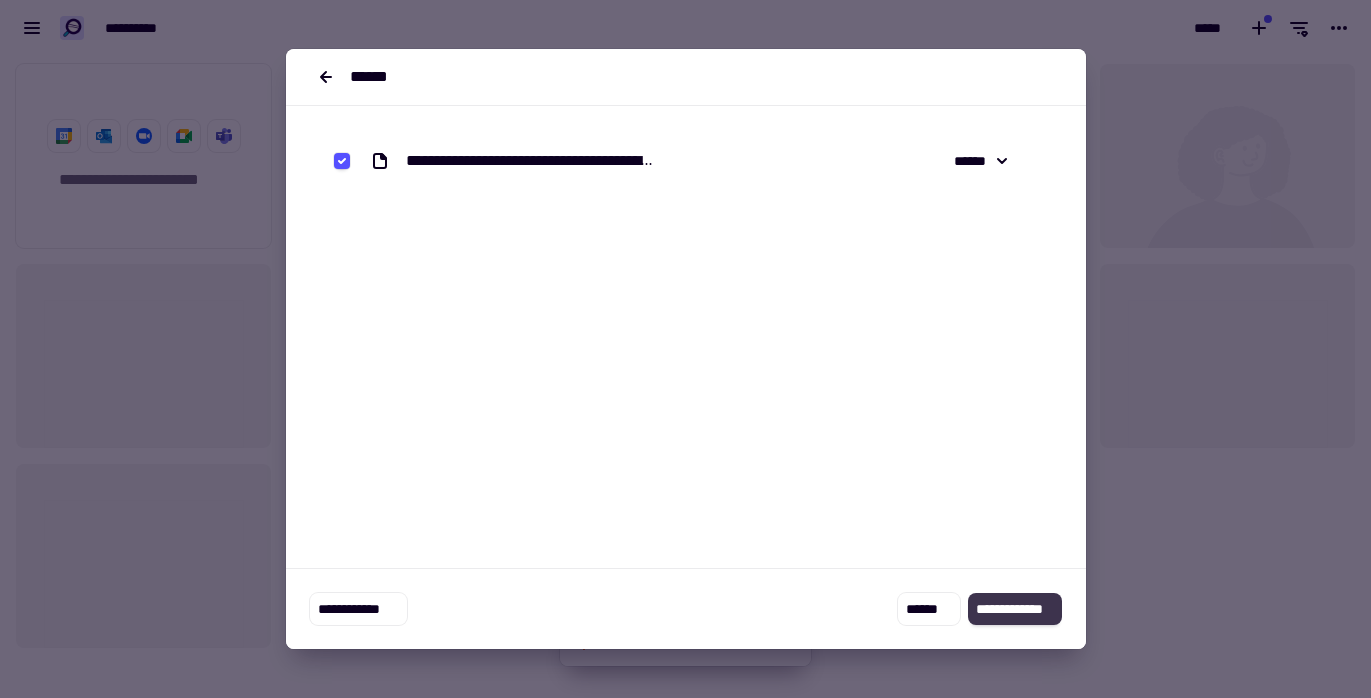 click on "**********" 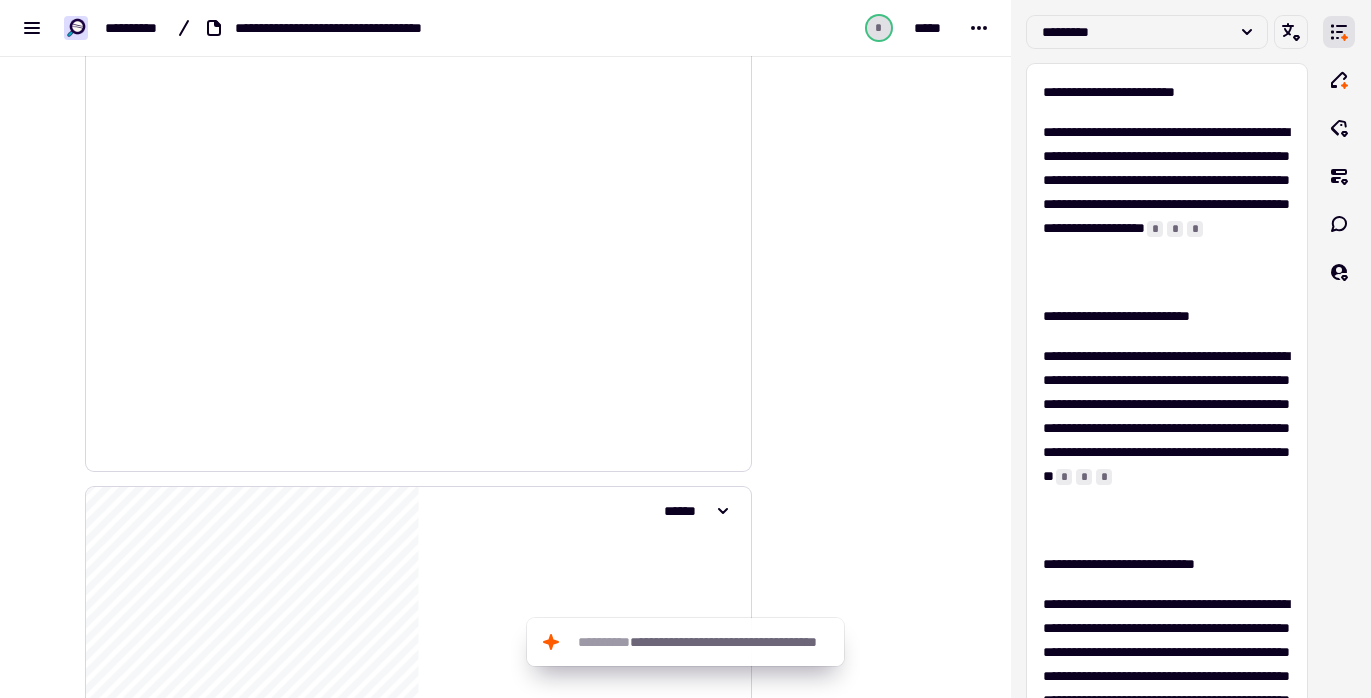scroll, scrollTop: 0, scrollLeft: 0, axis: both 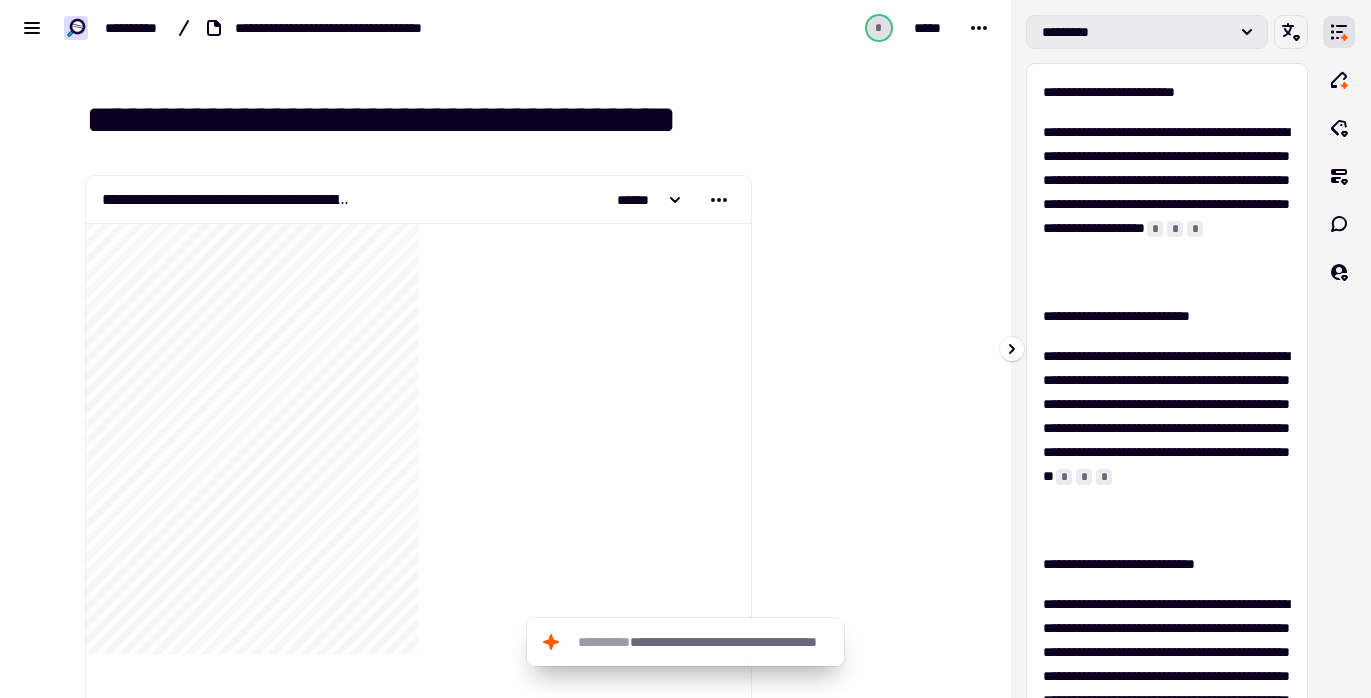 click on "*********" 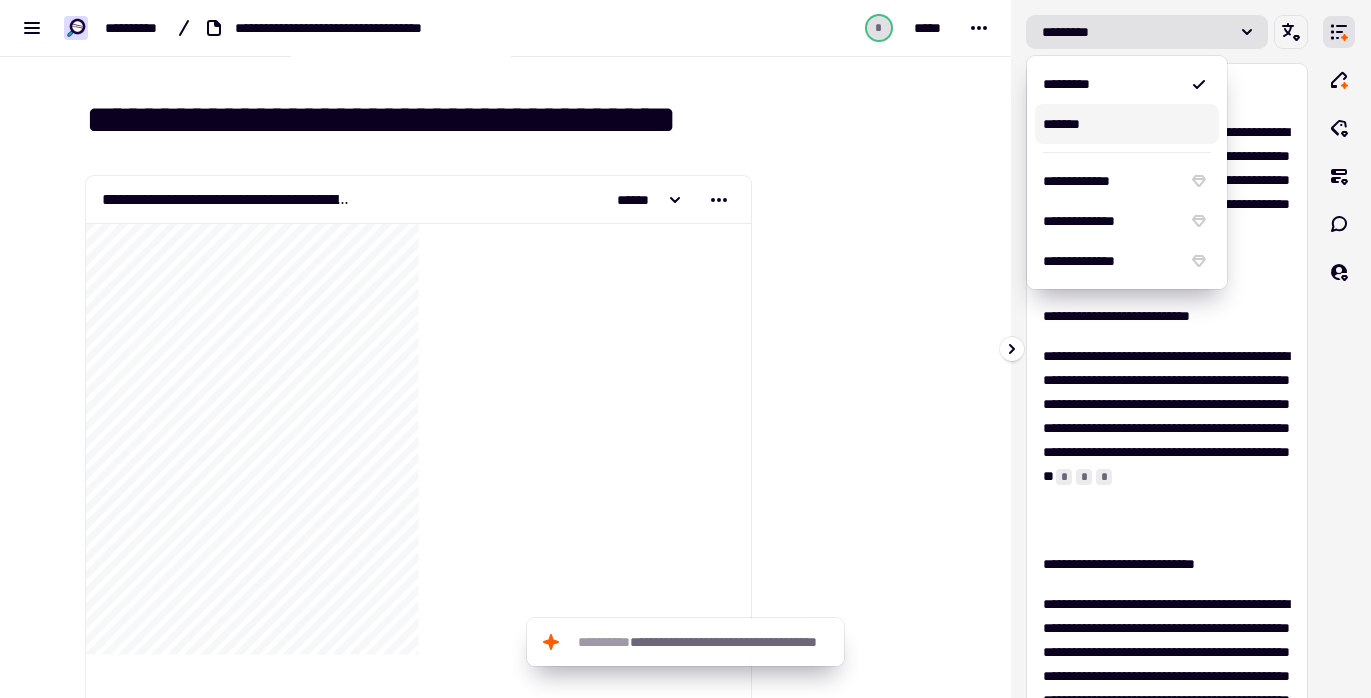 click on "*******" at bounding box center (1127, 124) 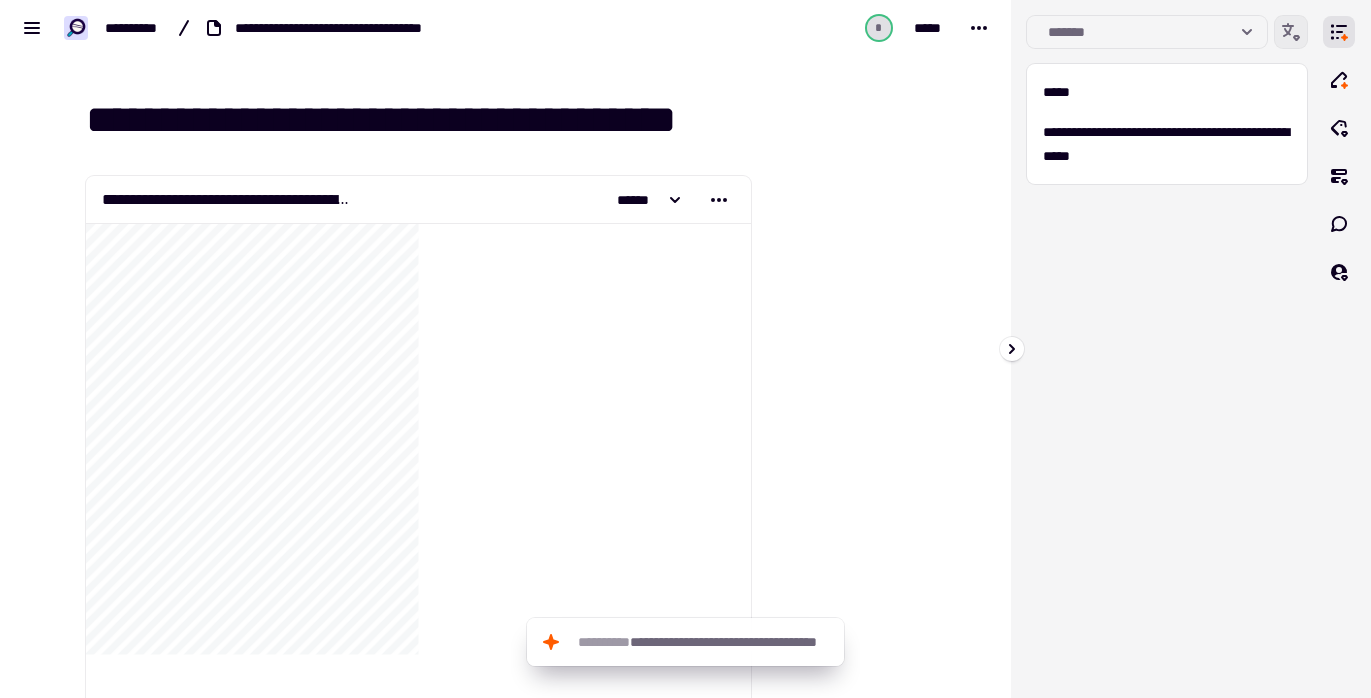 click 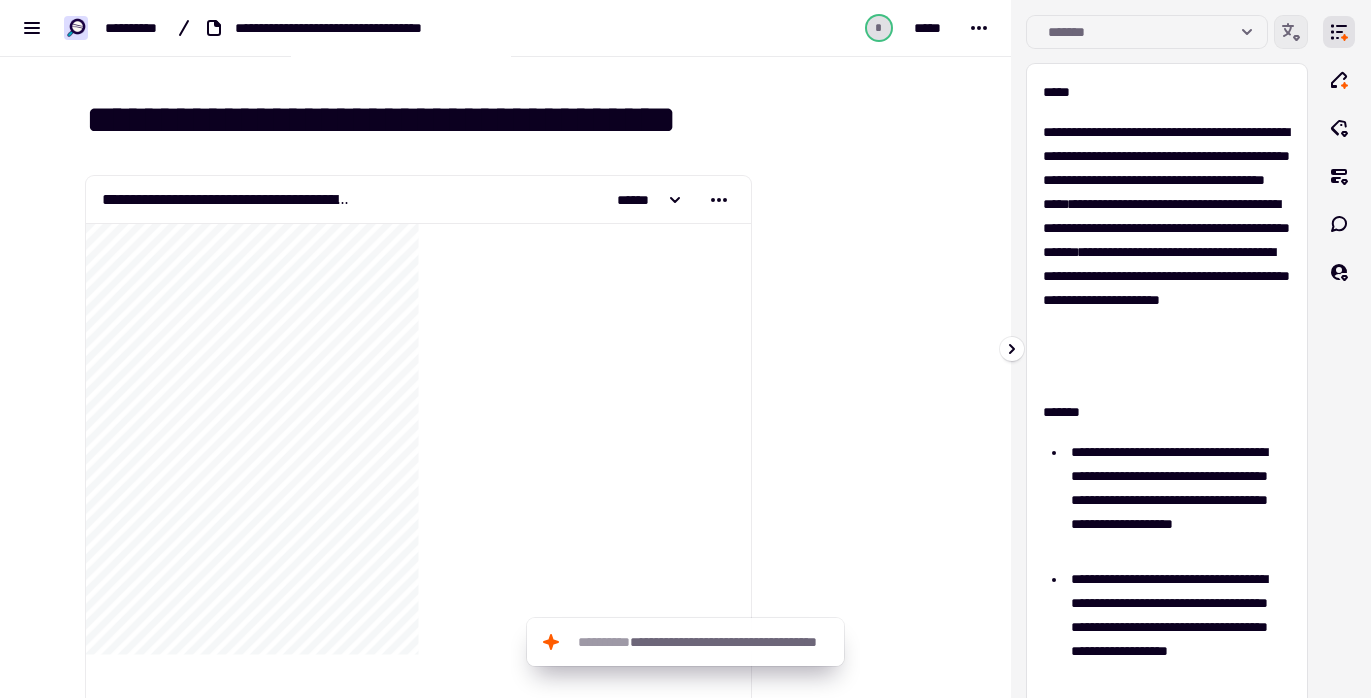 click 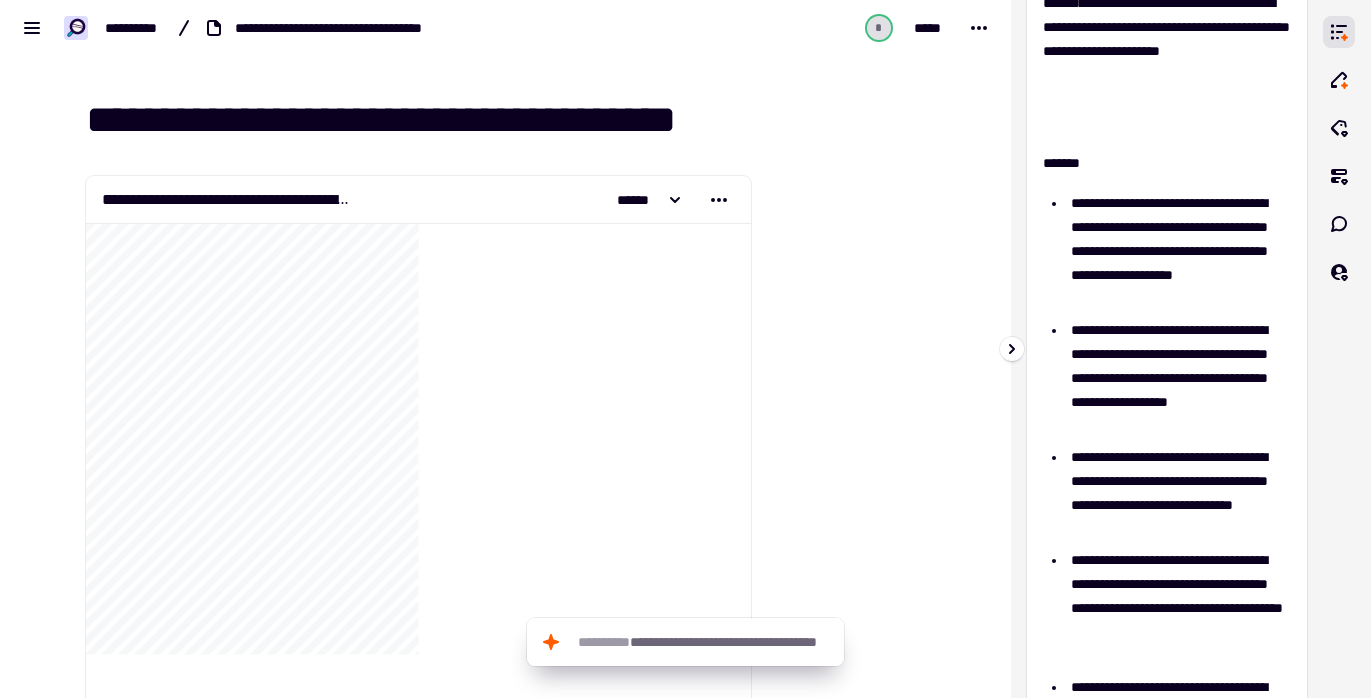 scroll, scrollTop: 0, scrollLeft: 0, axis: both 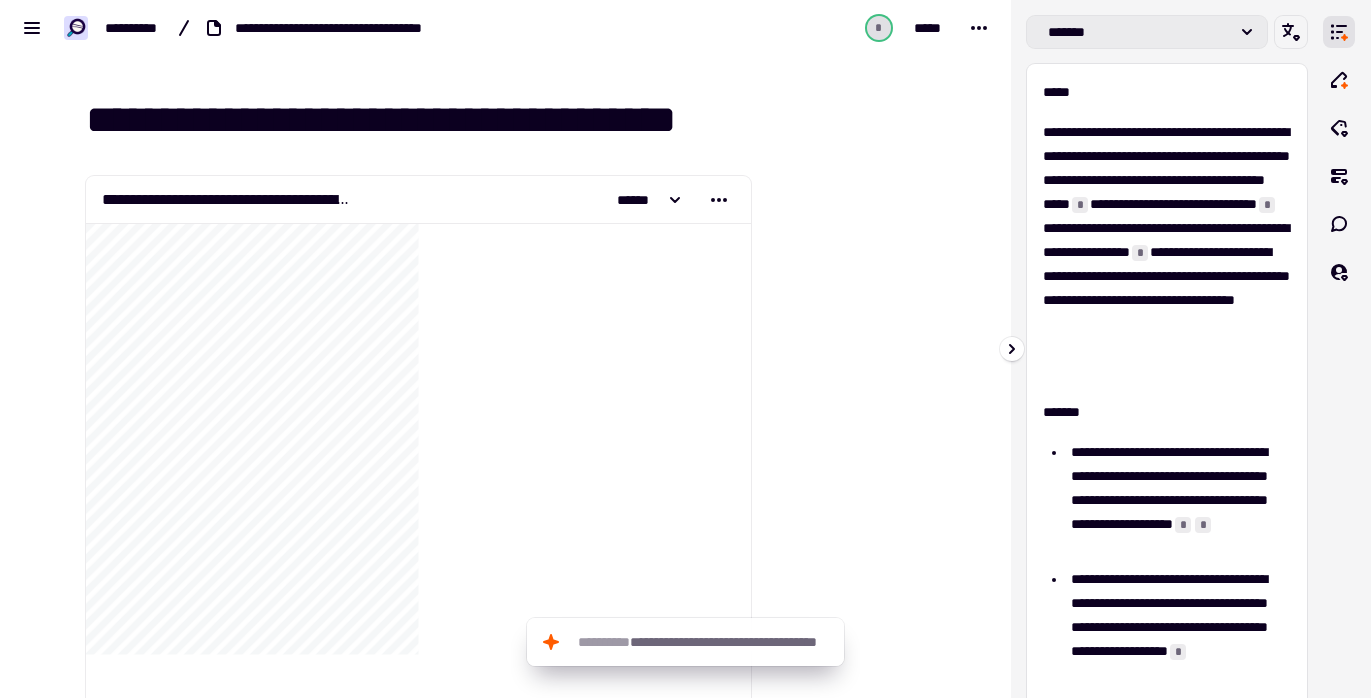 click on "*******" 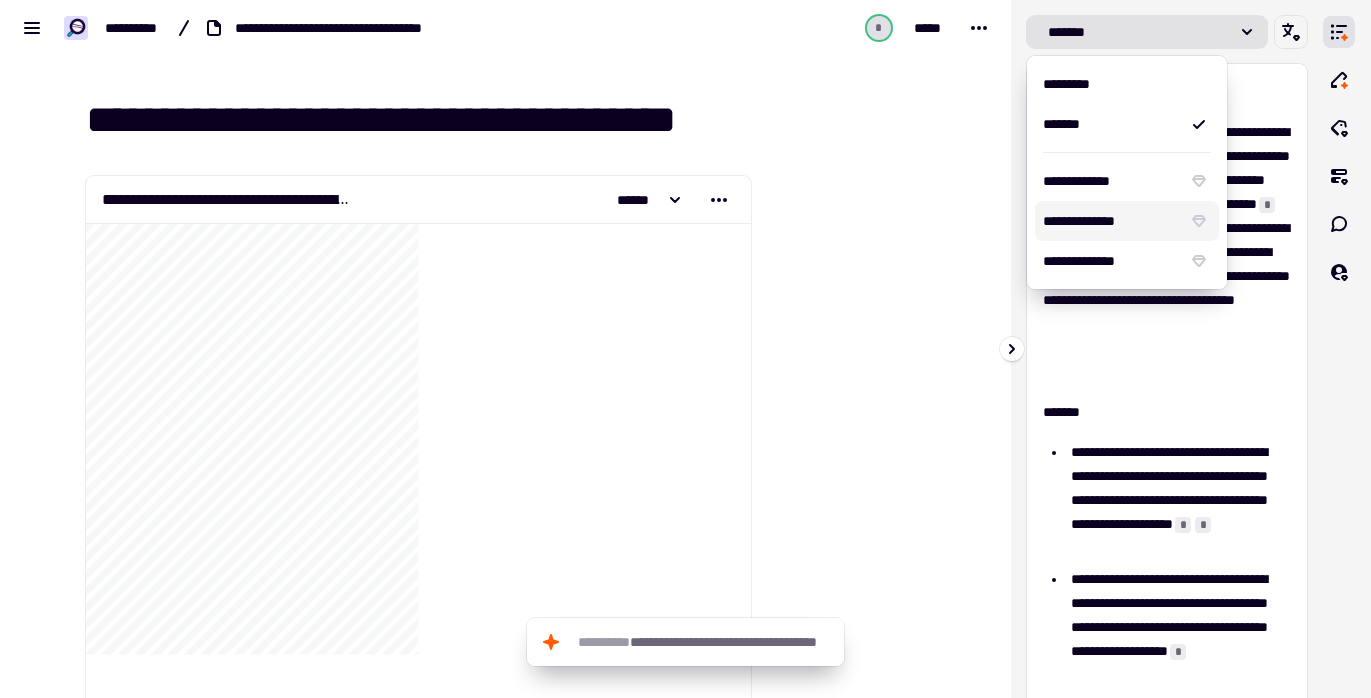 click on "**********" at bounding box center [1111, 221] 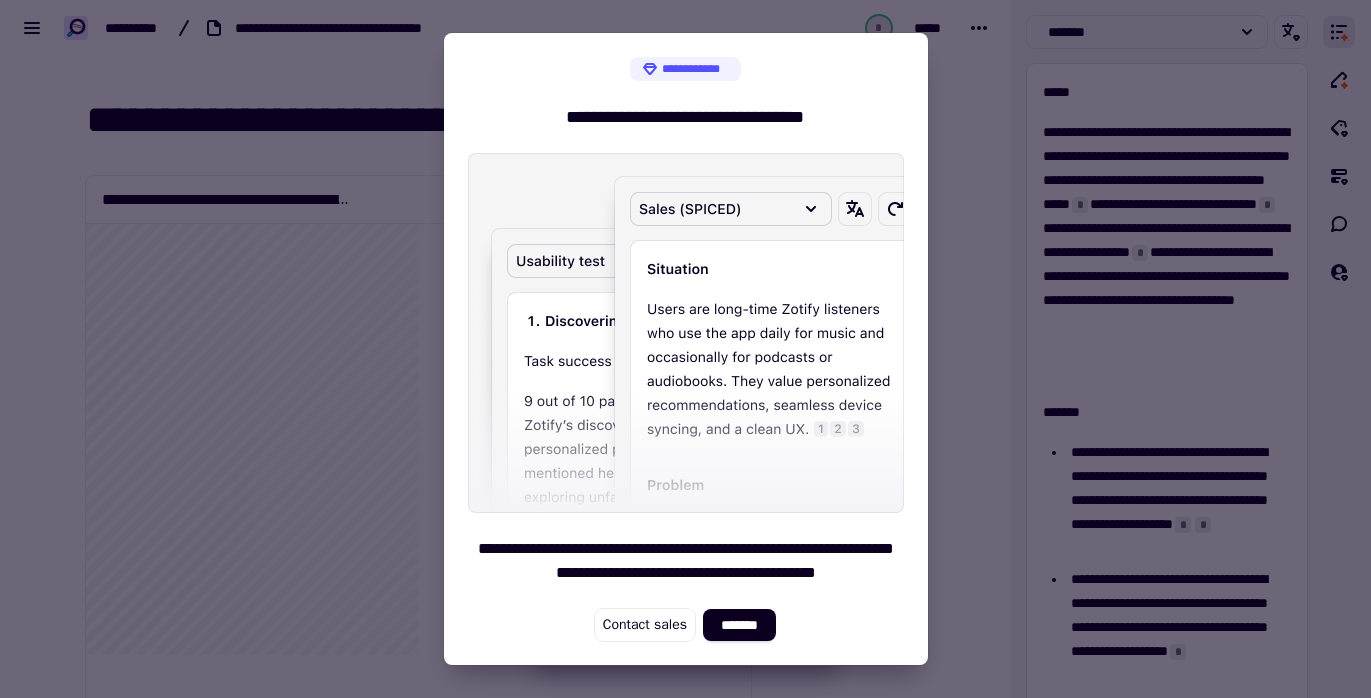 click at bounding box center (685, 349) 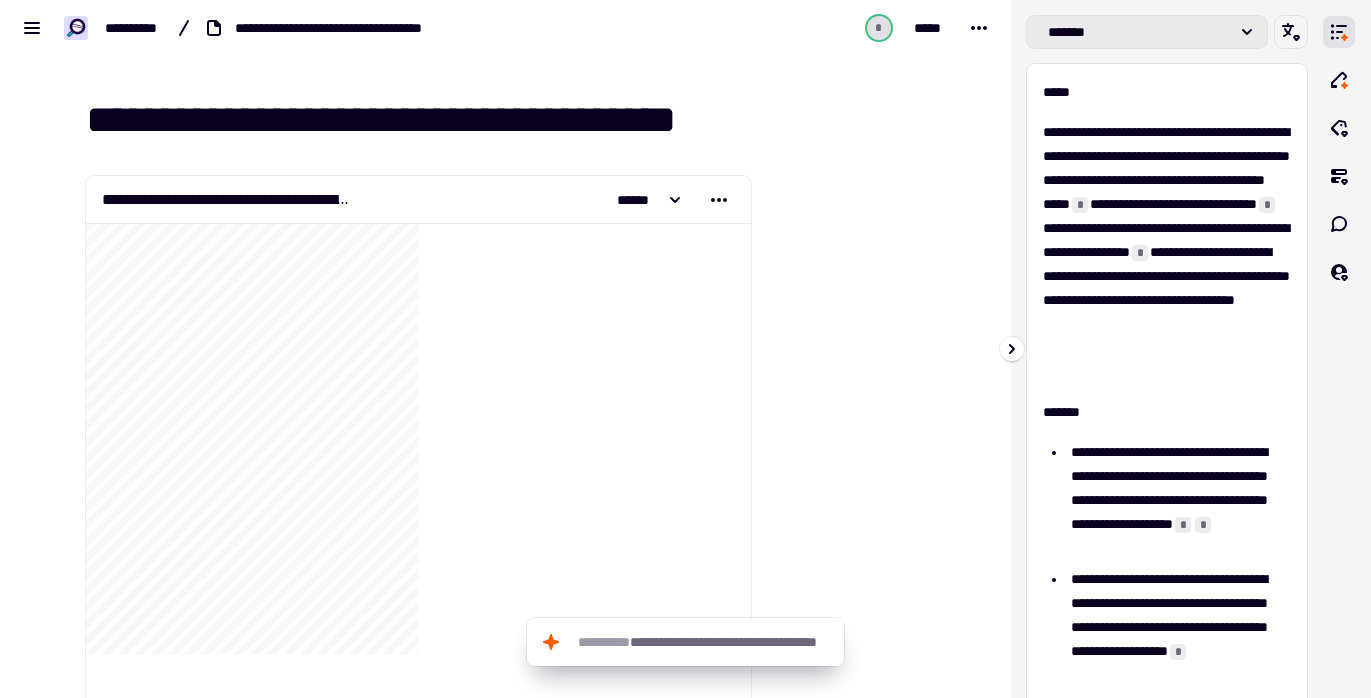 click on "*******" 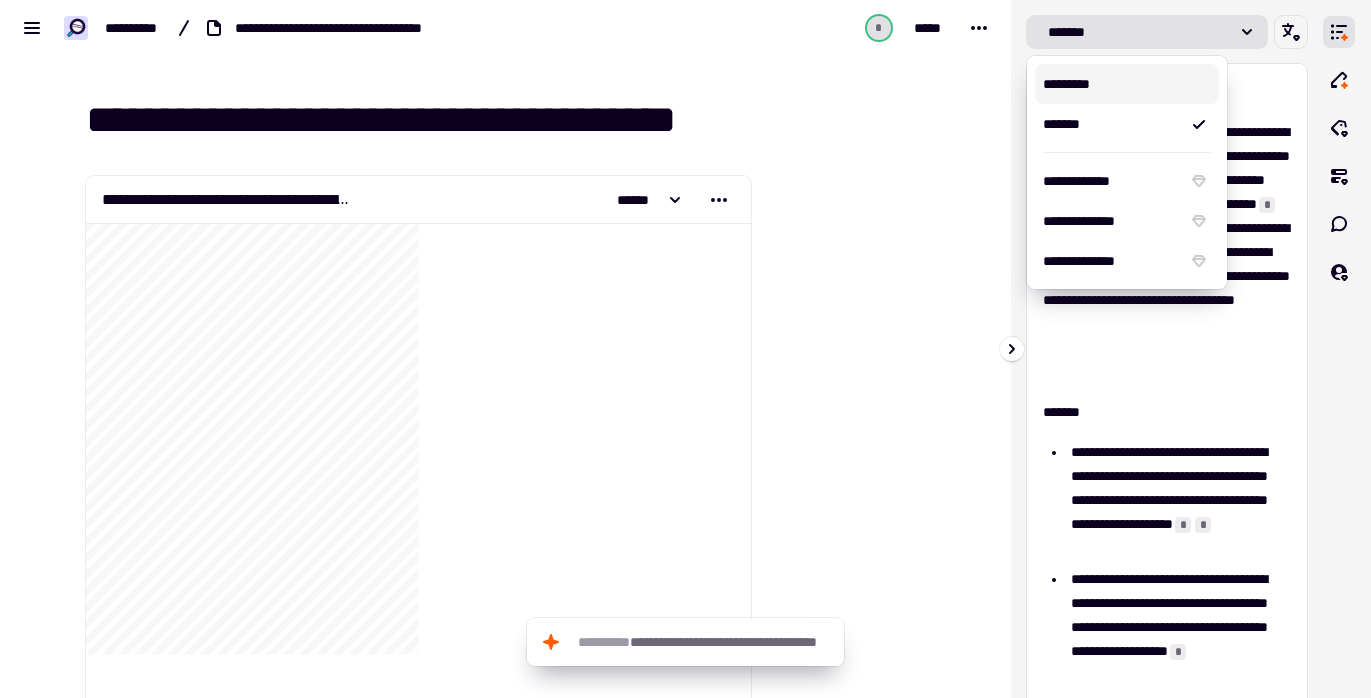 click on "*********" at bounding box center (1127, 84) 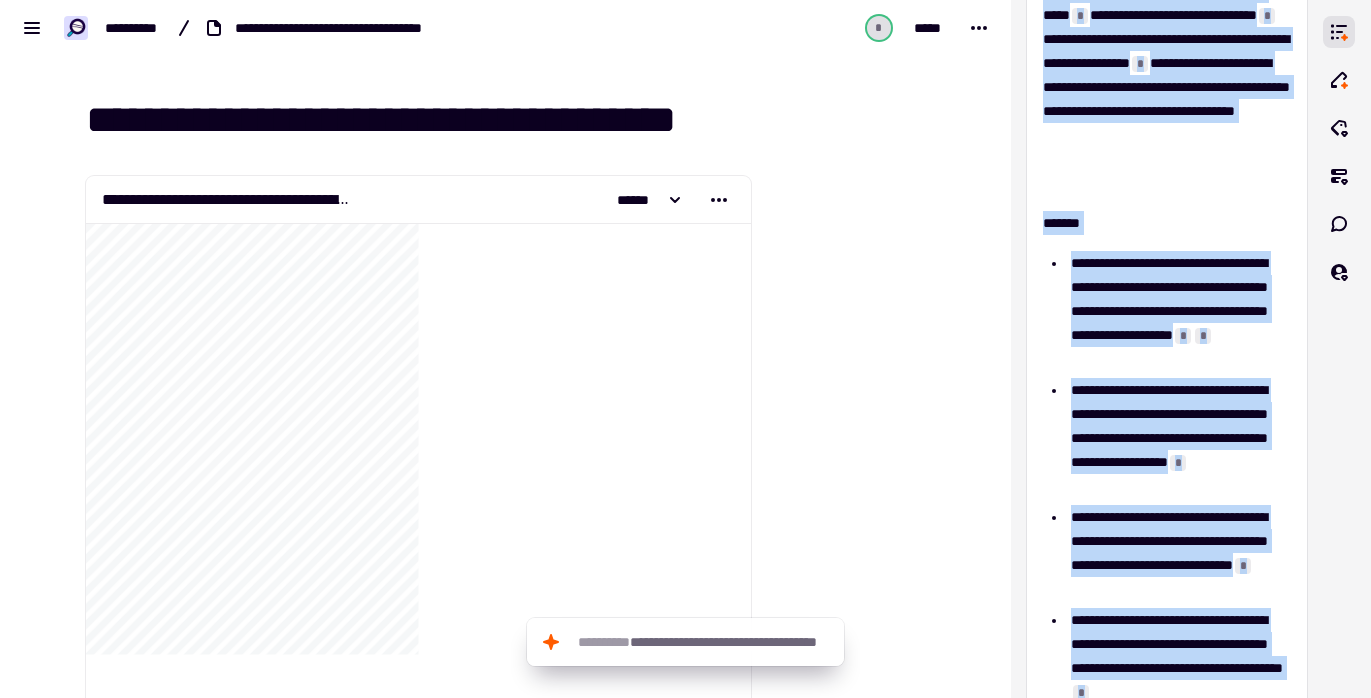 scroll, scrollTop: 655, scrollLeft: 0, axis: vertical 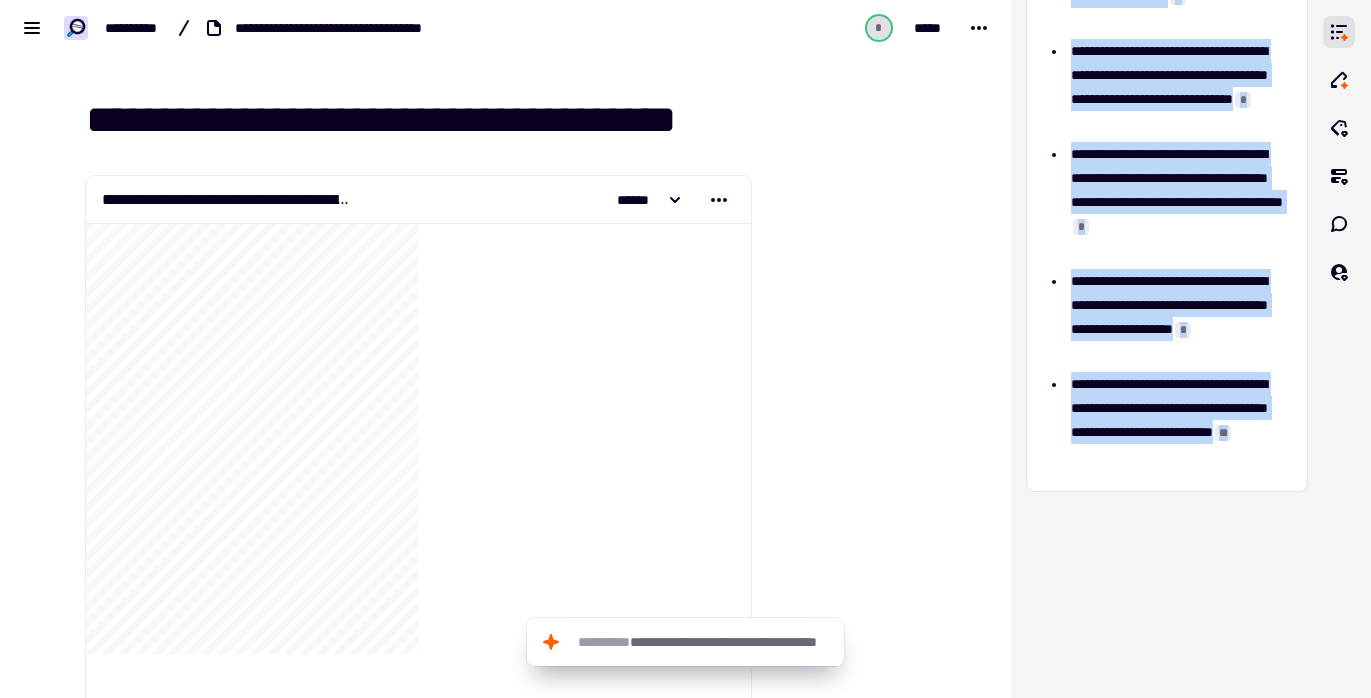 drag, startPoint x: 1040, startPoint y: 87, endPoint x: 1164, endPoint y: 795, distance: 718.77673 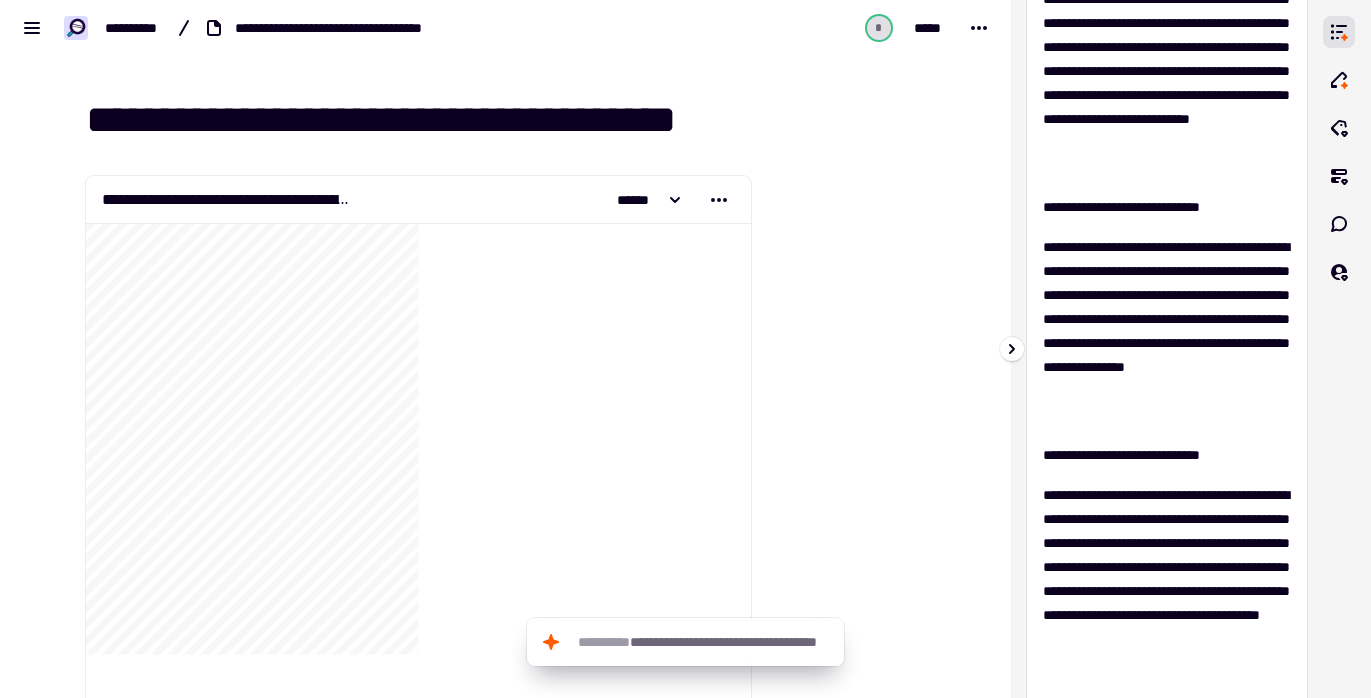 scroll, scrollTop: 0, scrollLeft: 0, axis: both 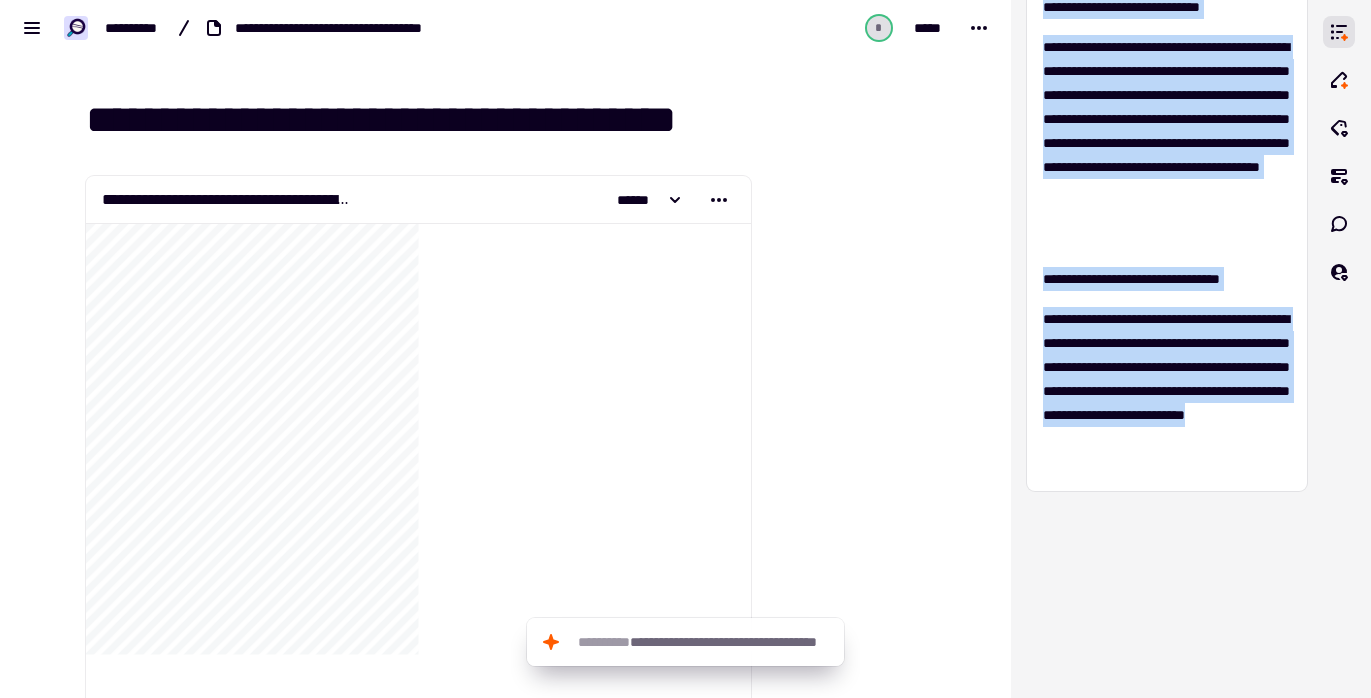 drag, startPoint x: 1042, startPoint y: 86, endPoint x: 1128, endPoint y: 730, distance: 649.71686 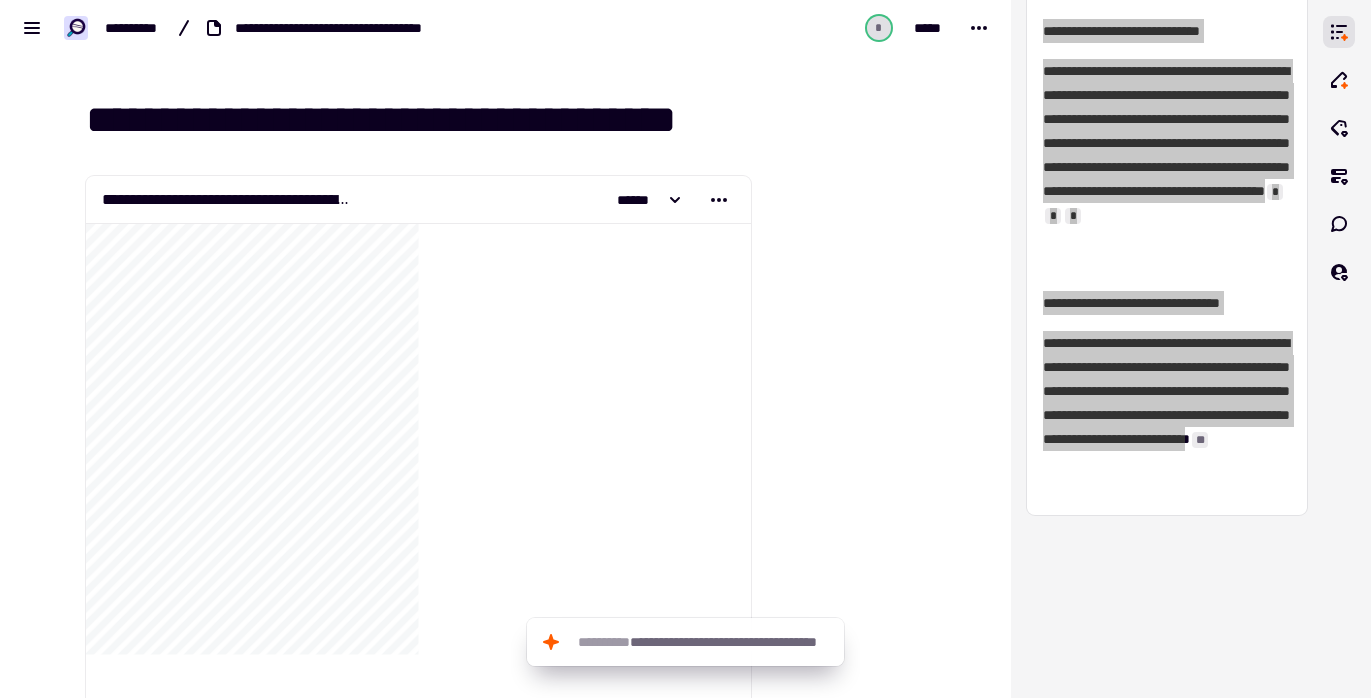 scroll, scrollTop: 629, scrollLeft: 0, axis: vertical 